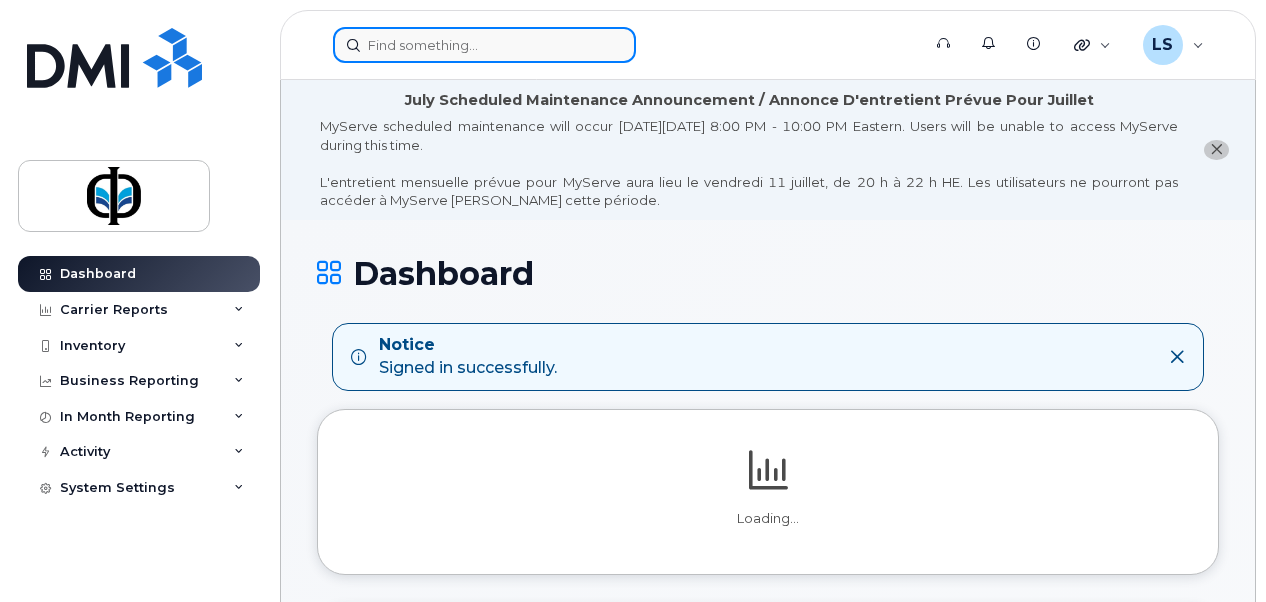 drag, startPoint x: 0, startPoint y: 0, endPoint x: 524, endPoint y: 50, distance: 526.38007 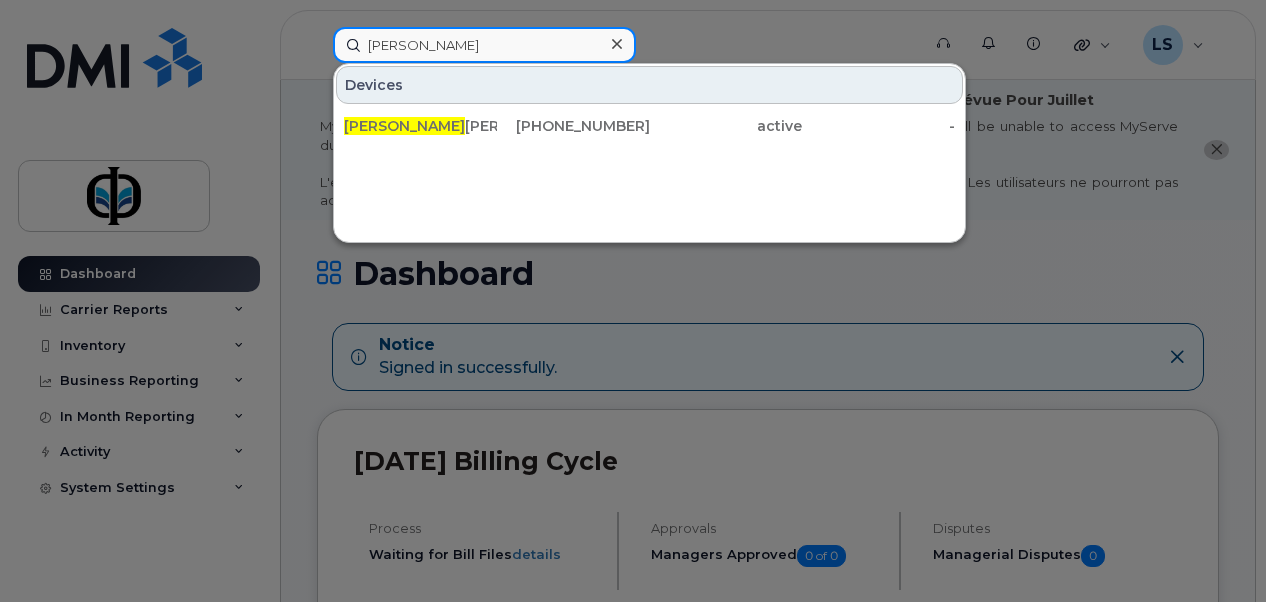 type on "whitney" 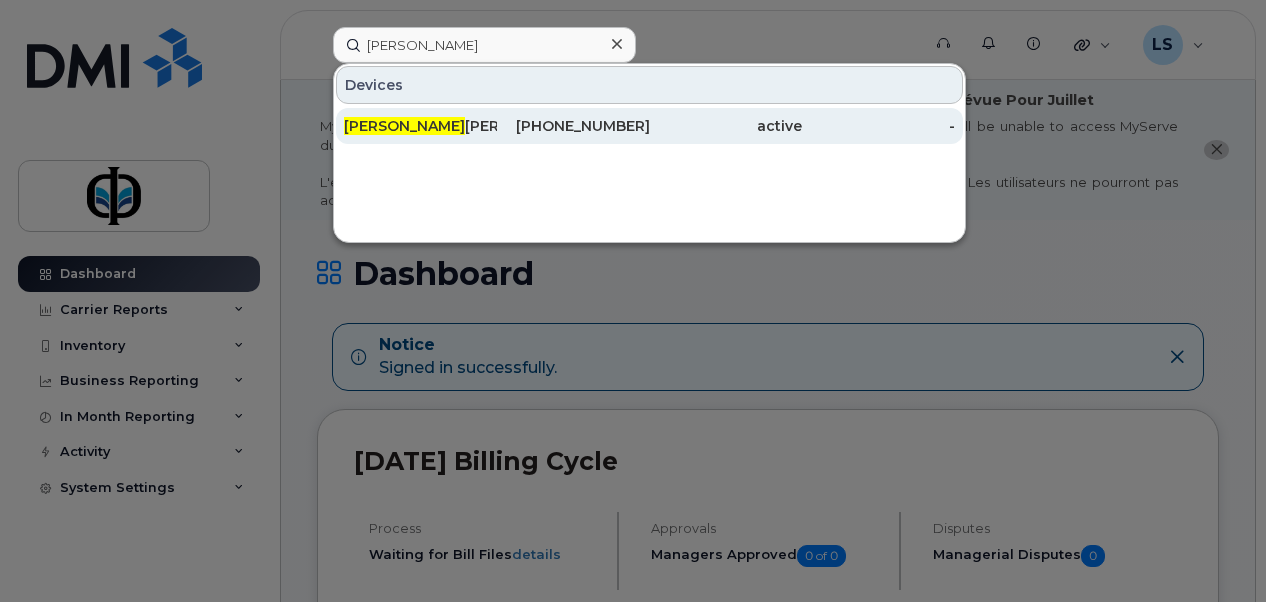 click on "active" at bounding box center [726, 126] 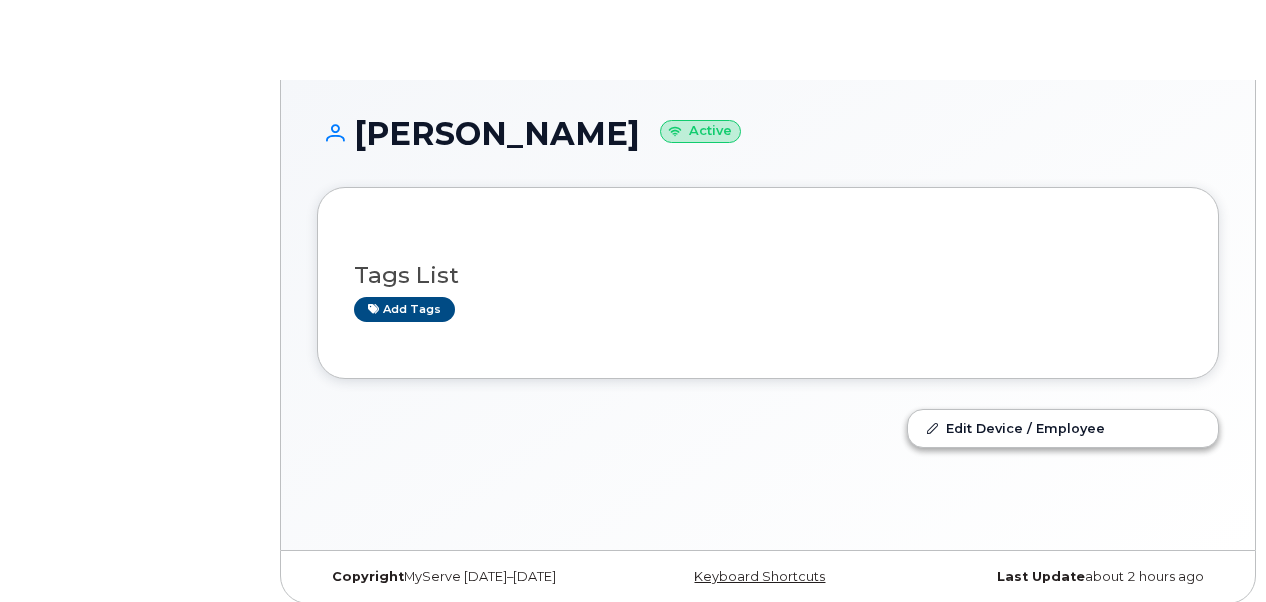 scroll, scrollTop: 0, scrollLeft: 0, axis: both 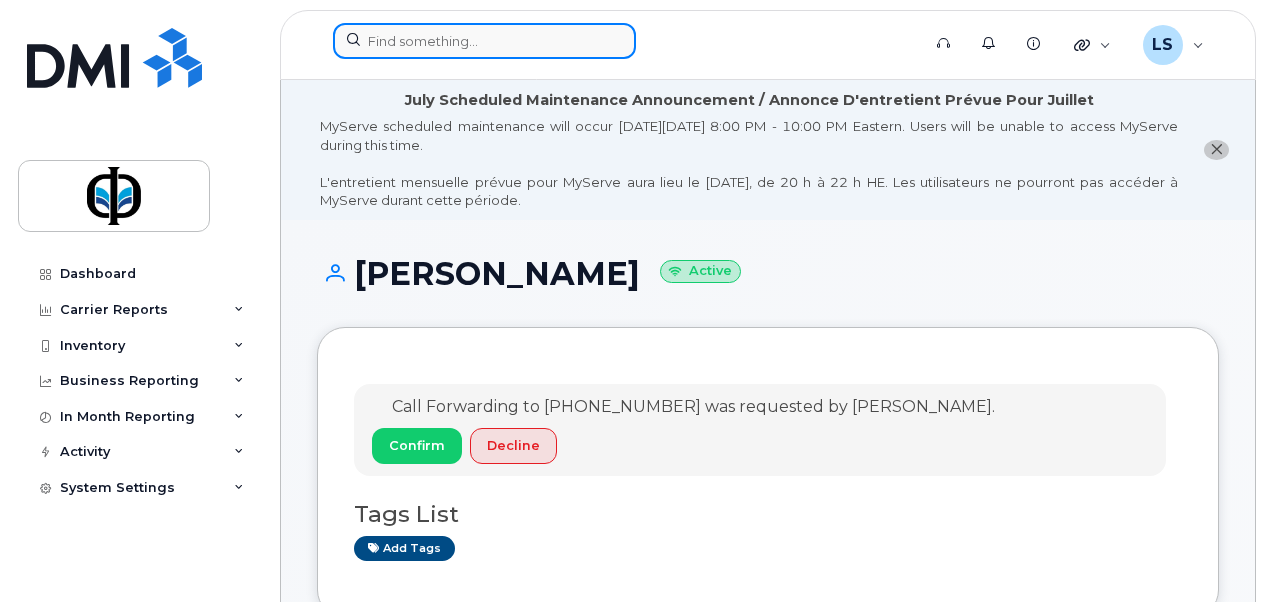 click 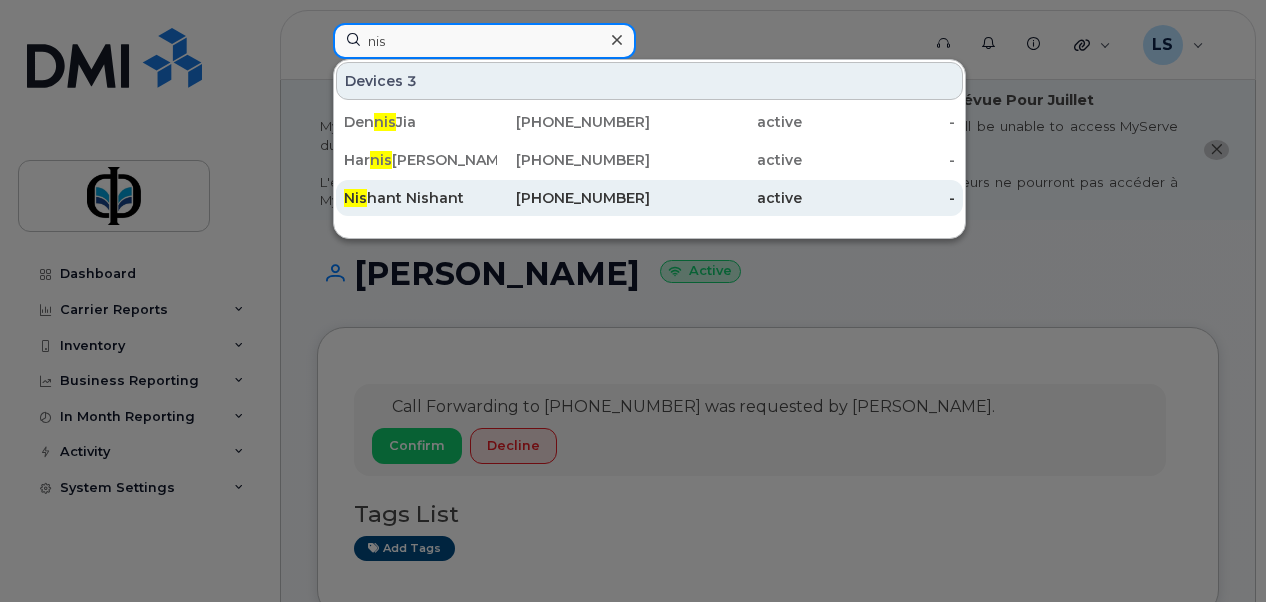 type on "nis" 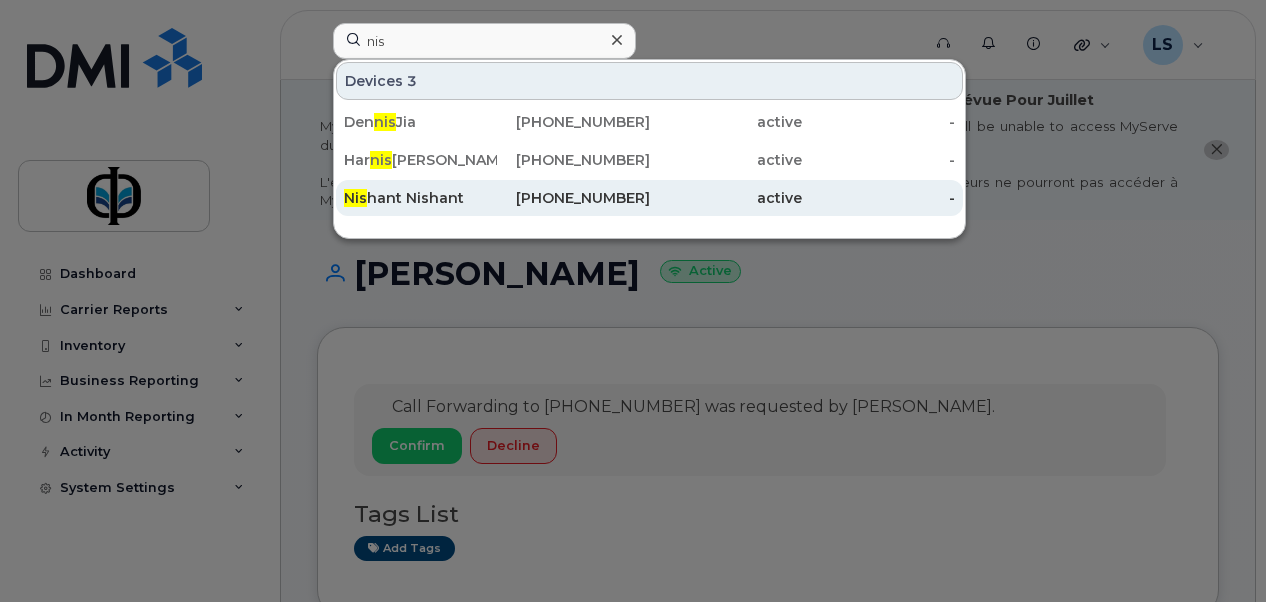 click on "Nis hant Nishant" 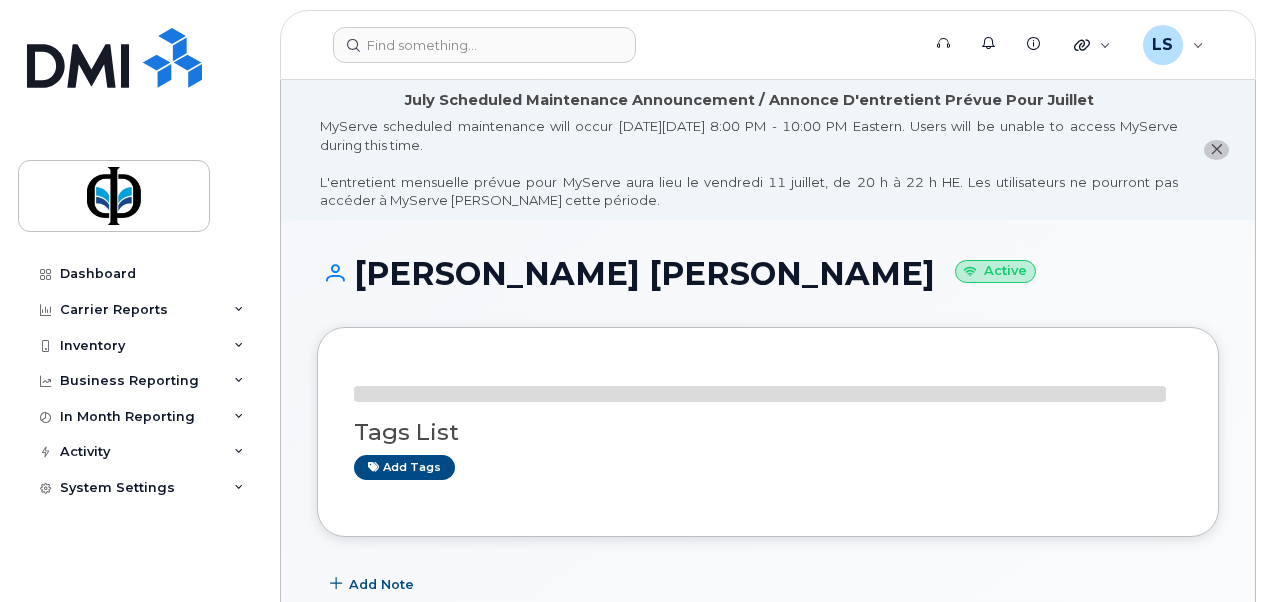 scroll, scrollTop: 0, scrollLeft: 0, axis: both 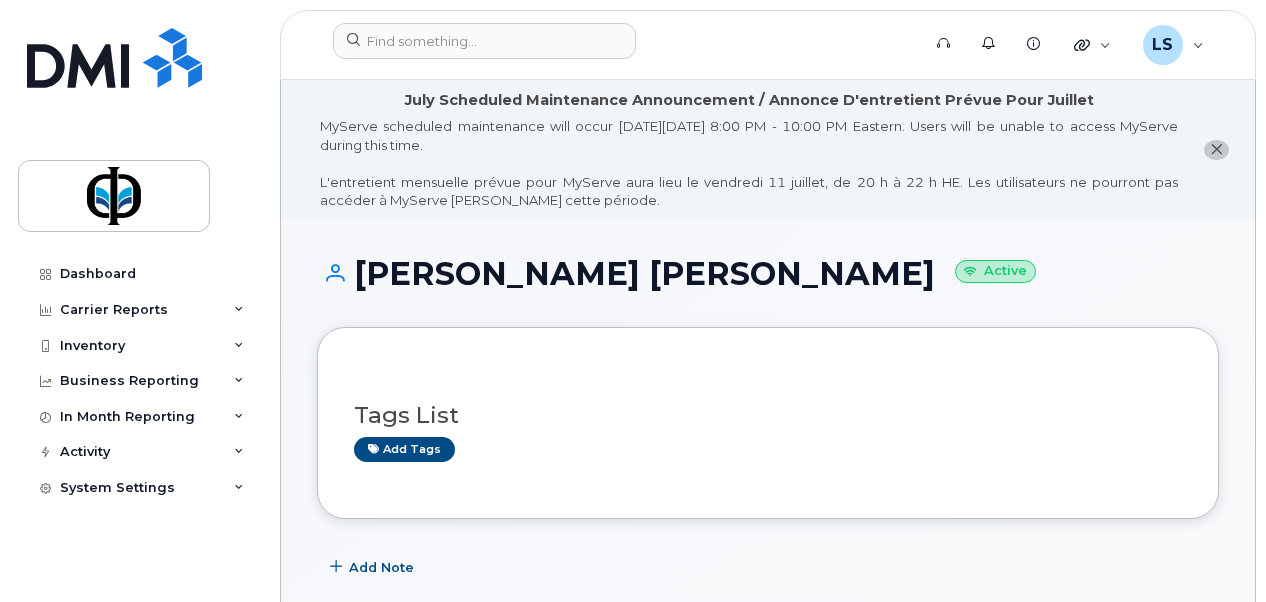 drag, startPoint x: 1265, startPoint y: 74, endPoint x: 1270, endPoint y: 113, distance: 39.319206 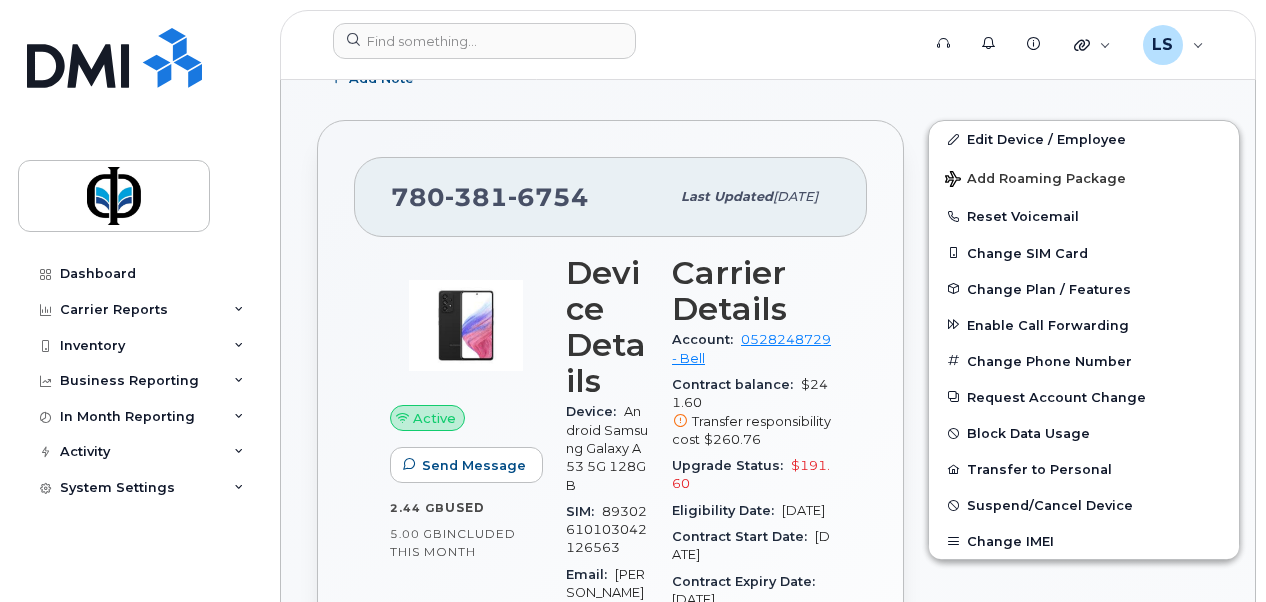 scroll, scrollTop: 492, scrollLeft: 0, axis: vertical 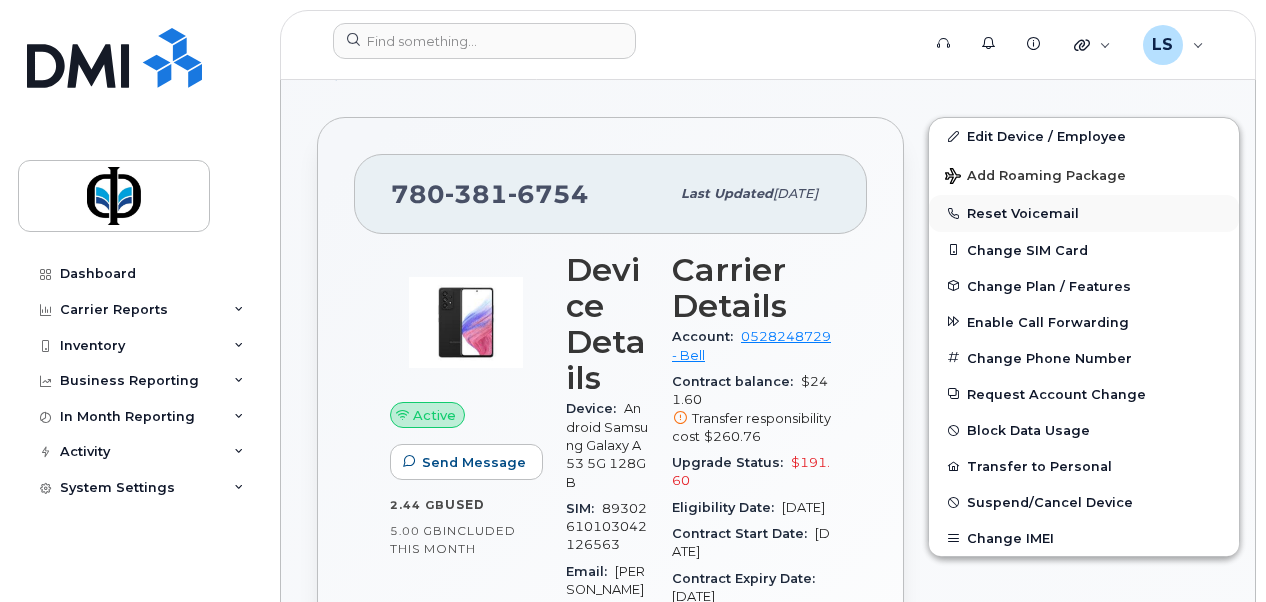 click on "Reset Voicemail" 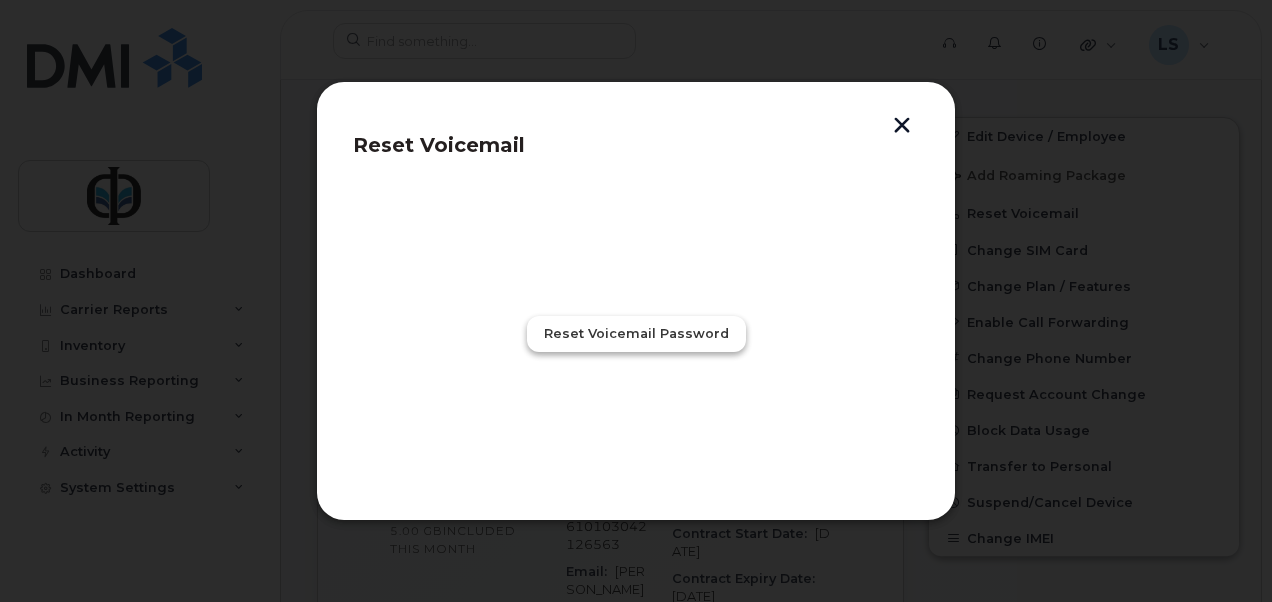 click on "Reset Voicemail Password" 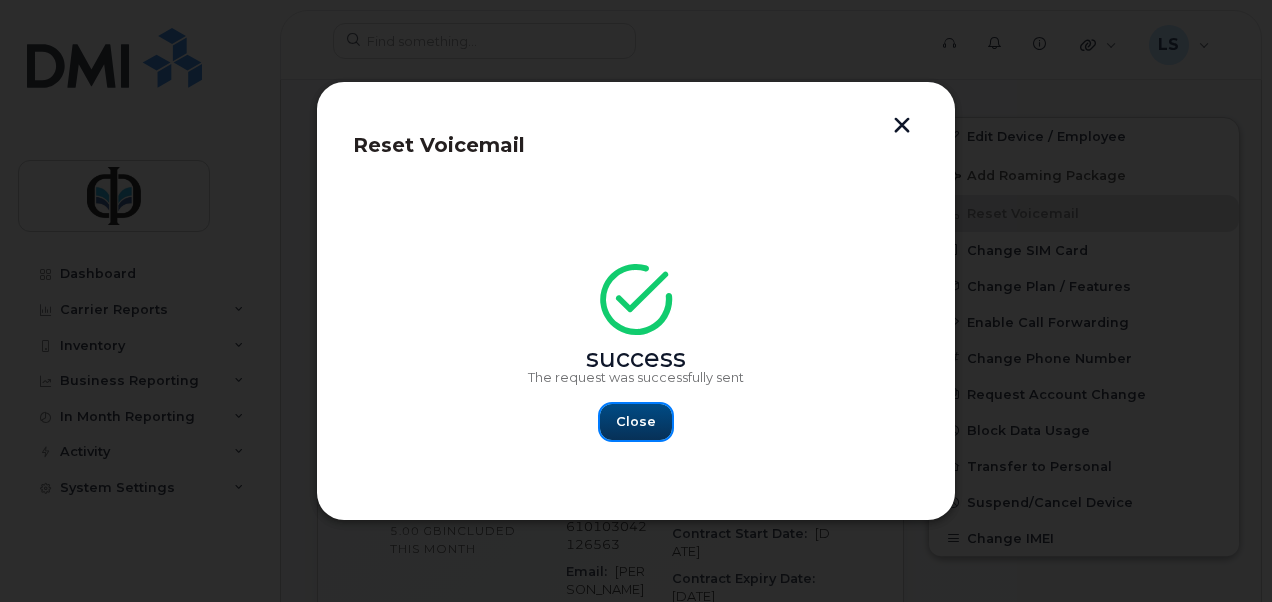 click on "Close" 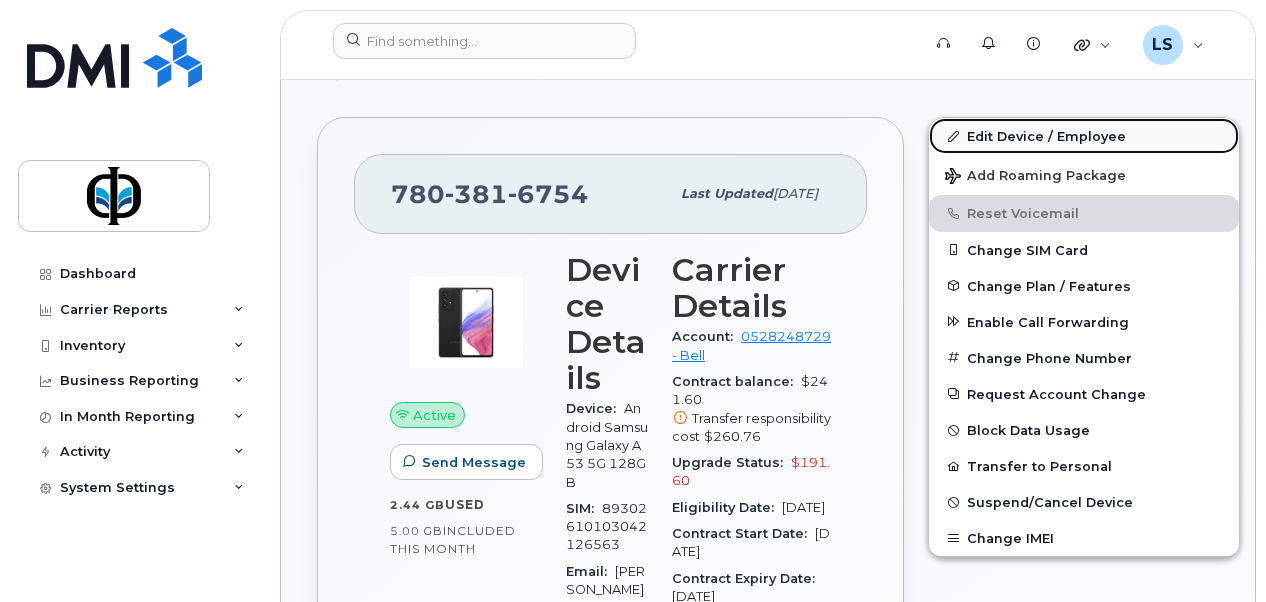 click on "Edit Device / Employee" 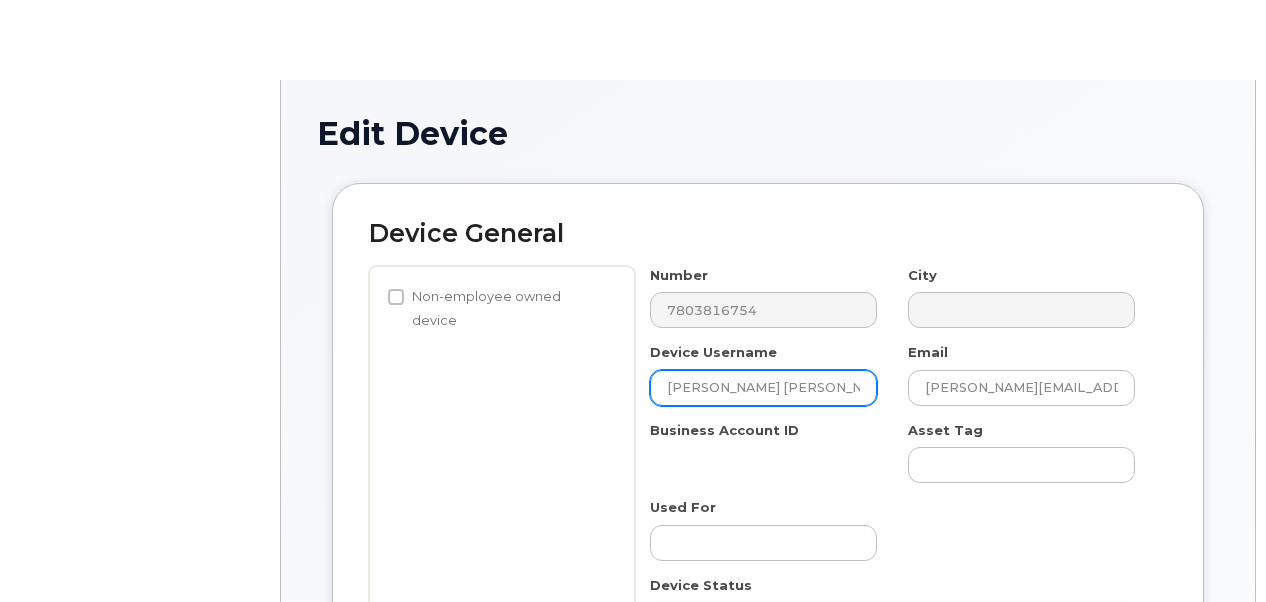 scroll, scrollTop: 0, scrollLeft: 0, axis: both 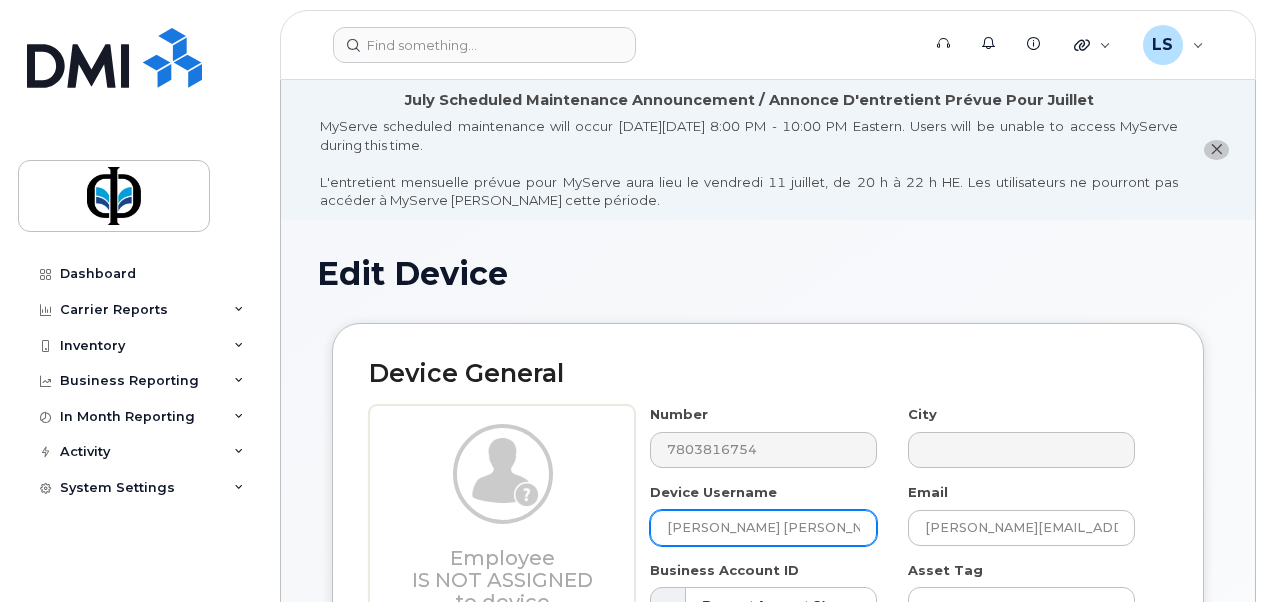 click on "Device General
Employee Is not assigned to device Create new or select existing Employee Select employee Type first three symbols or more
Non-employee owned device
Number
7803816754
City
Device Username
Nishant Nishant
Email
nishant.nishant@terracon.ca
Business Account ID
0528248729 (Bell) Request Account Change 5209
Asset Tag
Used For
Device Status
Active                                     Active
Suspended
Cancelled
Send Request
Changing the Status in here will not update with the carrier,   (please click on "Send Request" to send to the carrier)  , please call or email carrier to ensure it's completed.
Carrier support contact:
Bell Support
( corpclientcare@bell.ca )" 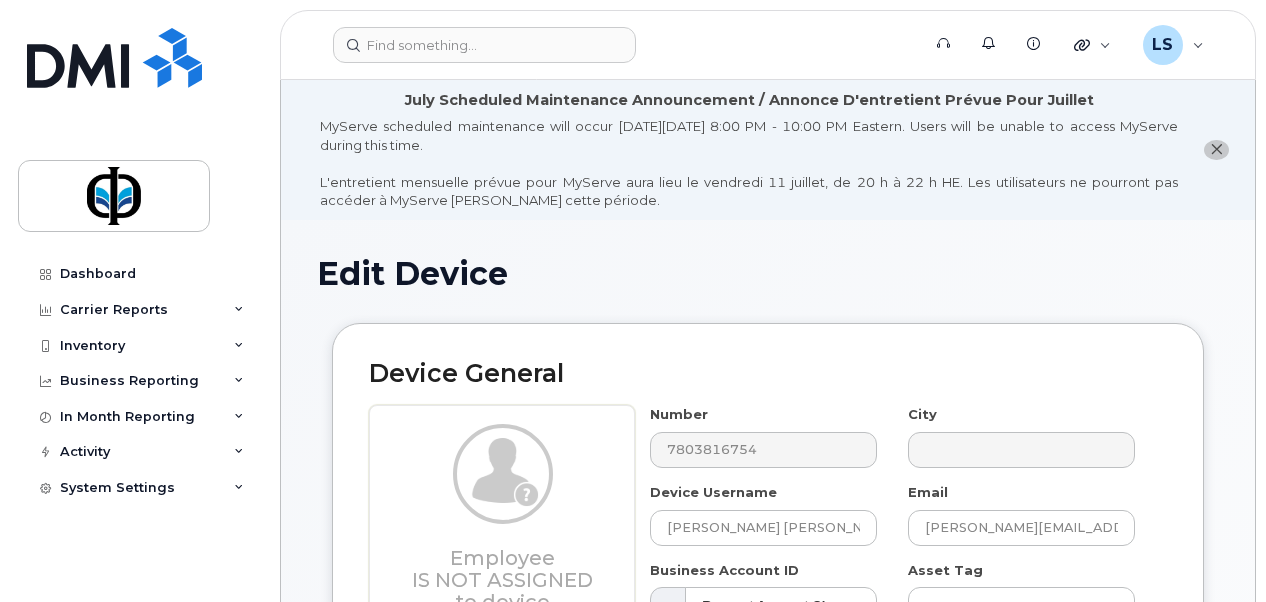 click on "Device General
Employee Is not assigned to device Create new or select existing Employee Select employee Type first three symbols or more
Non-employee owned device
Number
7803816754
City
Device Username
Nishant Nishant
Email
nishant.nishant@terracon.ca
Business Account ID
0528248729 (Bell) Request Account Change 5209
Asset Tag
Used For
Device Status
Active                                     Active
Suspended
Cancelled
Send Request
Changing the Status in here will not update with the carrier,   (please click on "Send Request" to send to the carrier)  , please call or email carrier to ensure it's completed.
Carrier support contact:
Bell Support
( corpclientcare@bell.ca )" 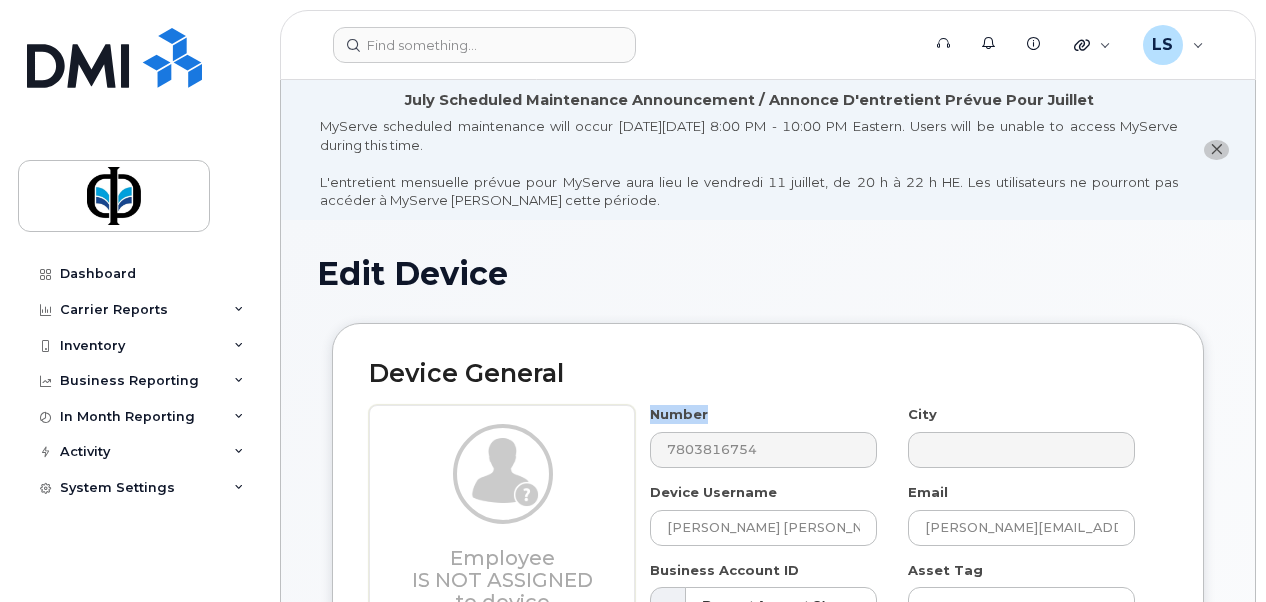 click on "Device General
Employee Is not assigned to device Create new or select existing Employee Select employee Type first three symbols or more
Non-employee owned device
Number
7803816754
City
Device Username
Nishant Nishant
Email
nishant.nishant@terracon.ca
Business Account ID
0528248729 (Bell) Request Account Change 5209
Asset Tag
Used For
Device Status
Active                                     Active
Suspended
Cancelled
Send Request
Changing the Status in here will not update with the carrier,   (please click on "Send Request" to send to the carrier)  , please call or email carrier to ensure it's completed.
Carrier support contact:
Bell Support
( corpclientcare@bell.ca )" 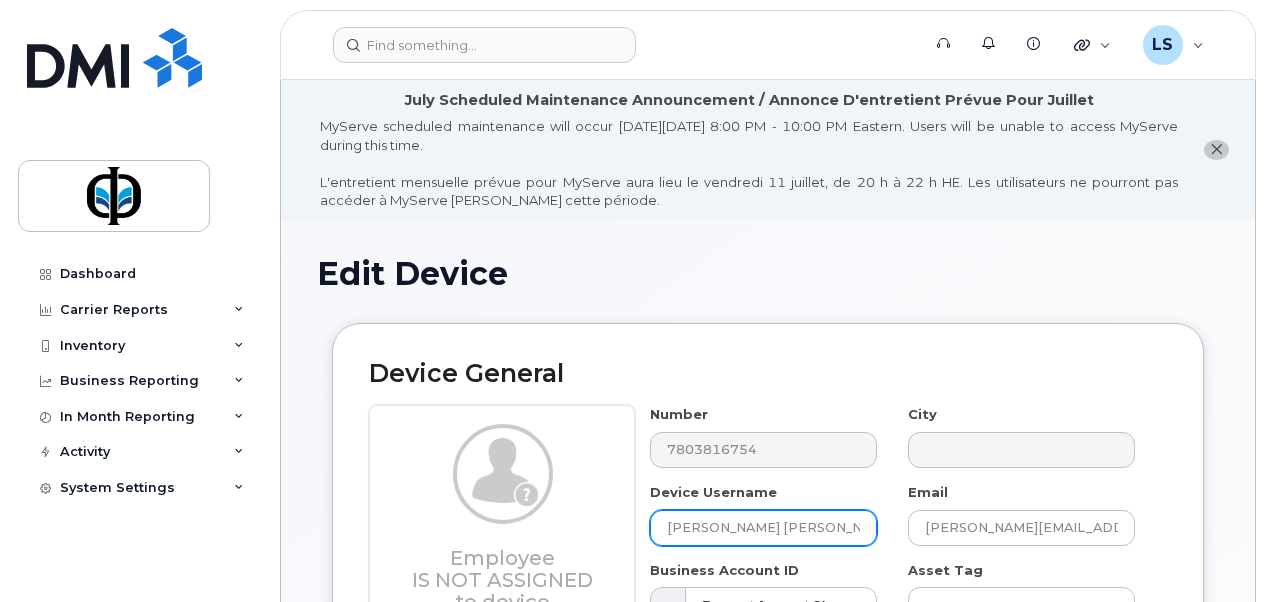 drag, startPoint x: 750, startPoint y: 393, endPoint x: 747, endPoint y: 536, distance: 143.03146 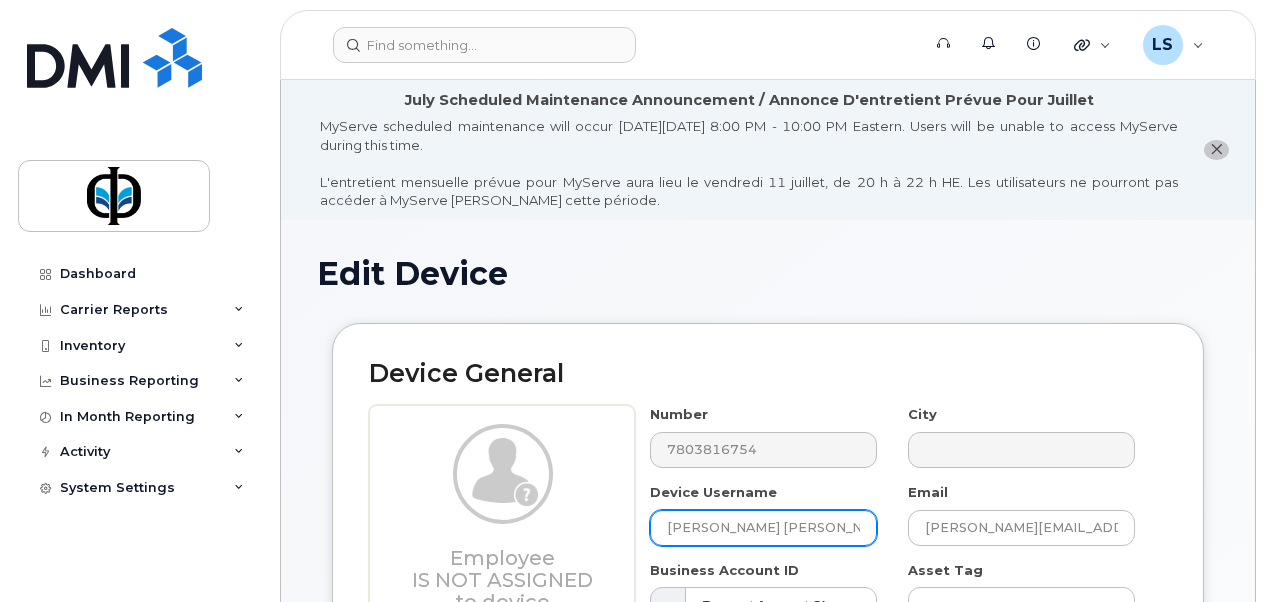 click on "[PERSON_NAME] [PERSON_NAME]" 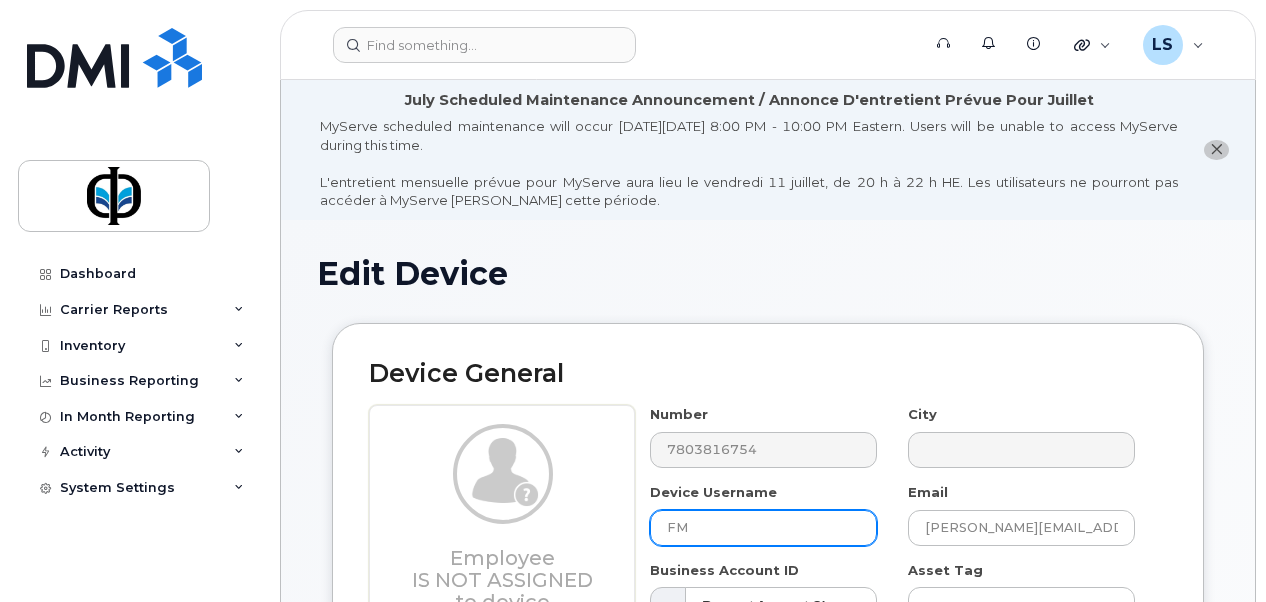 type on "FM Spare" 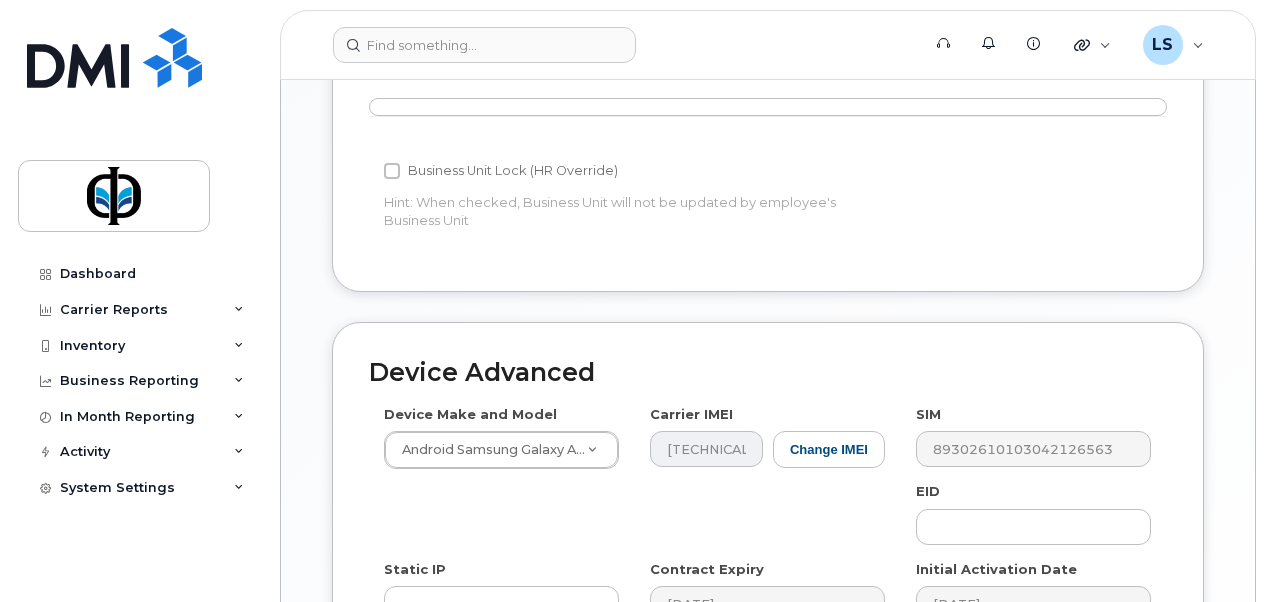 scroll, scrollTop: 1346, scrollLeft: 0, axis: vertical 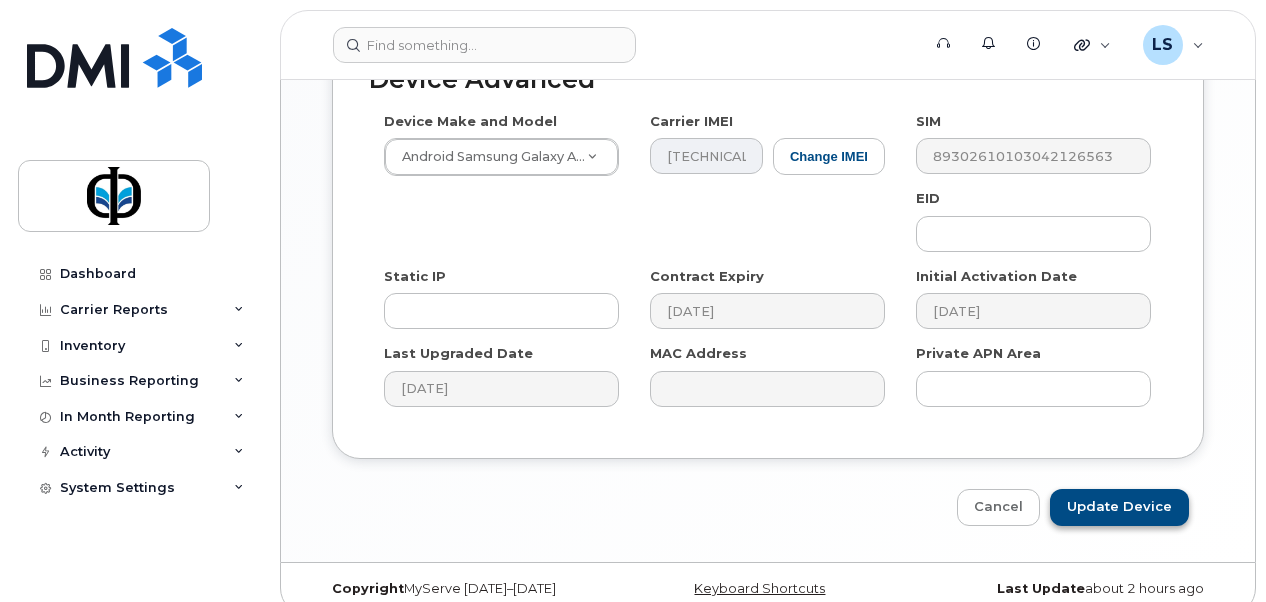 type 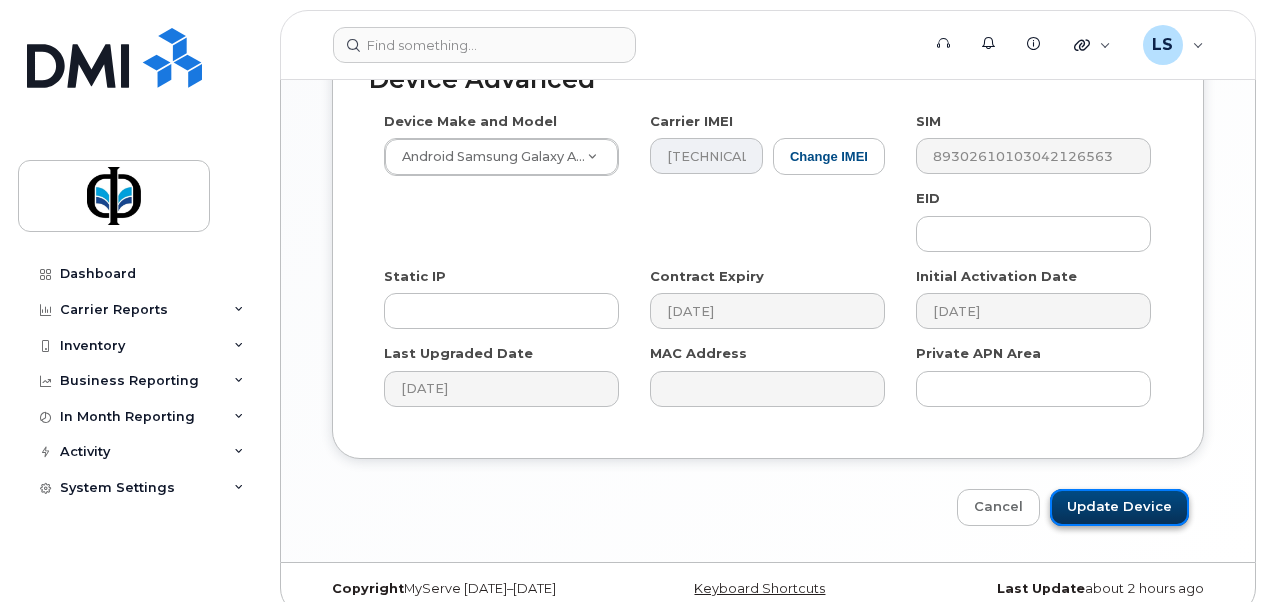 click on "Update Device" 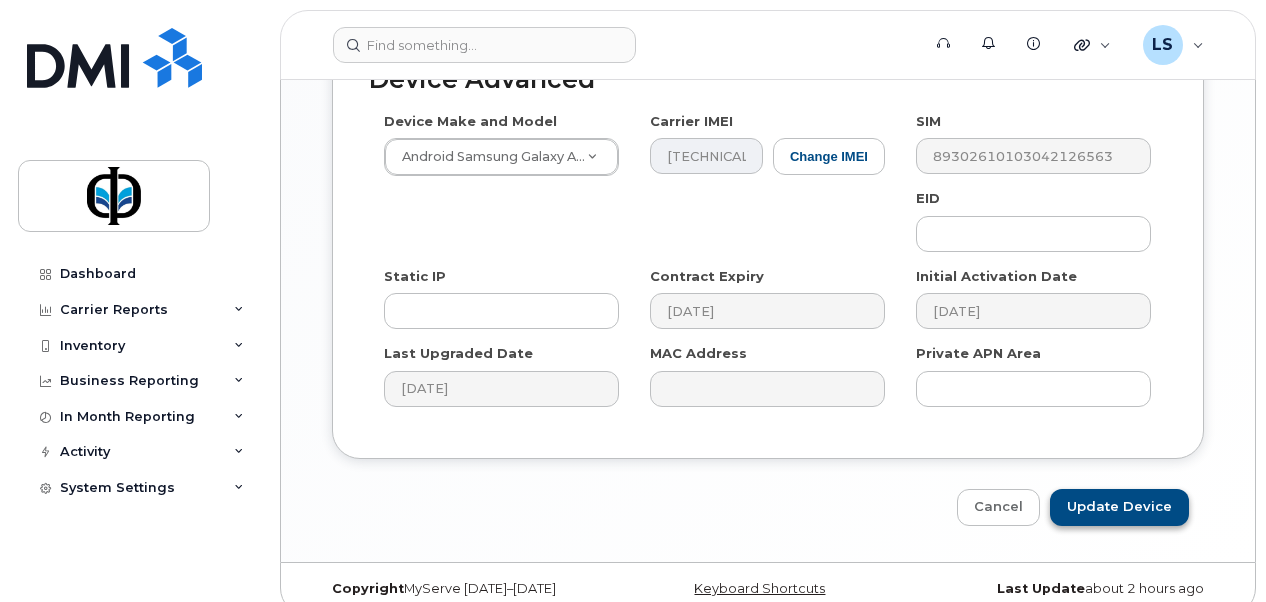 type on "Saving..." 